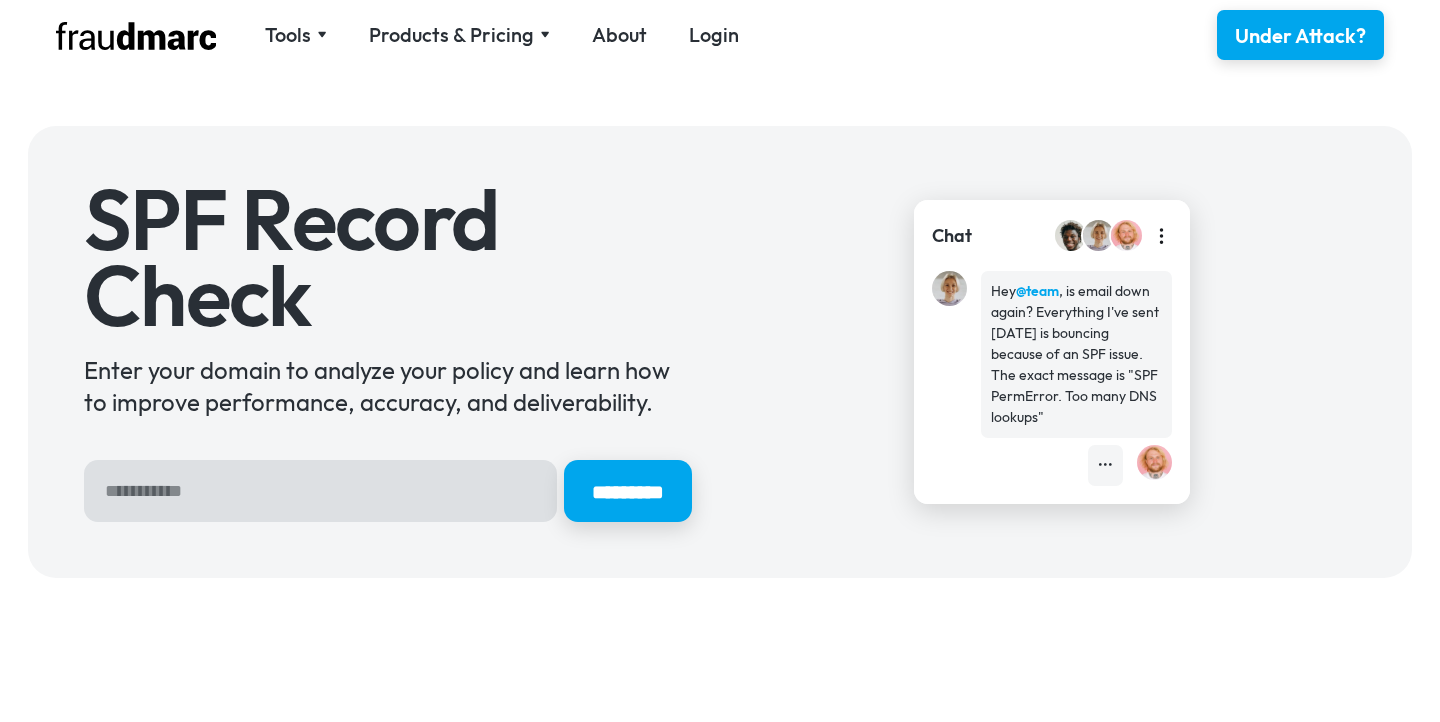 scroll, scrollTop: 0, scrollLeft: 0, axis: both 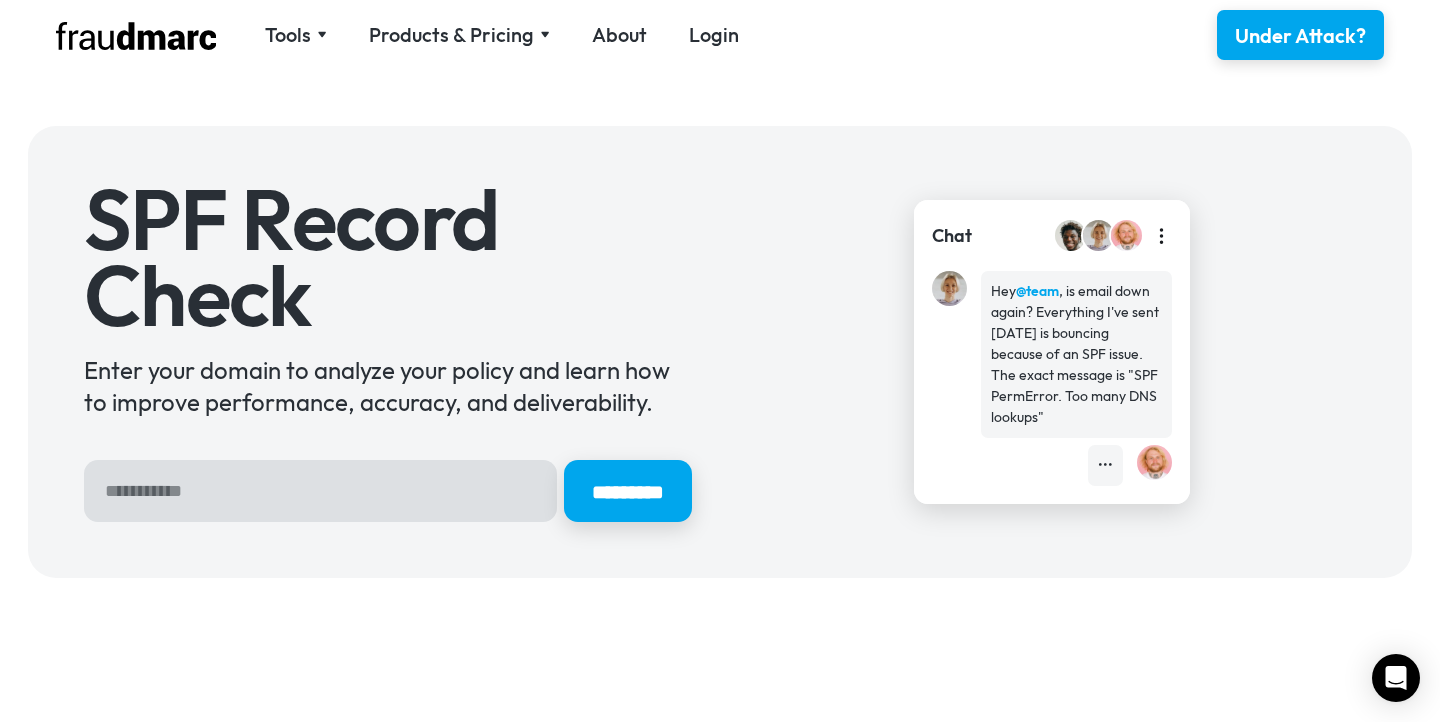 click at bounding box center (320, 491) 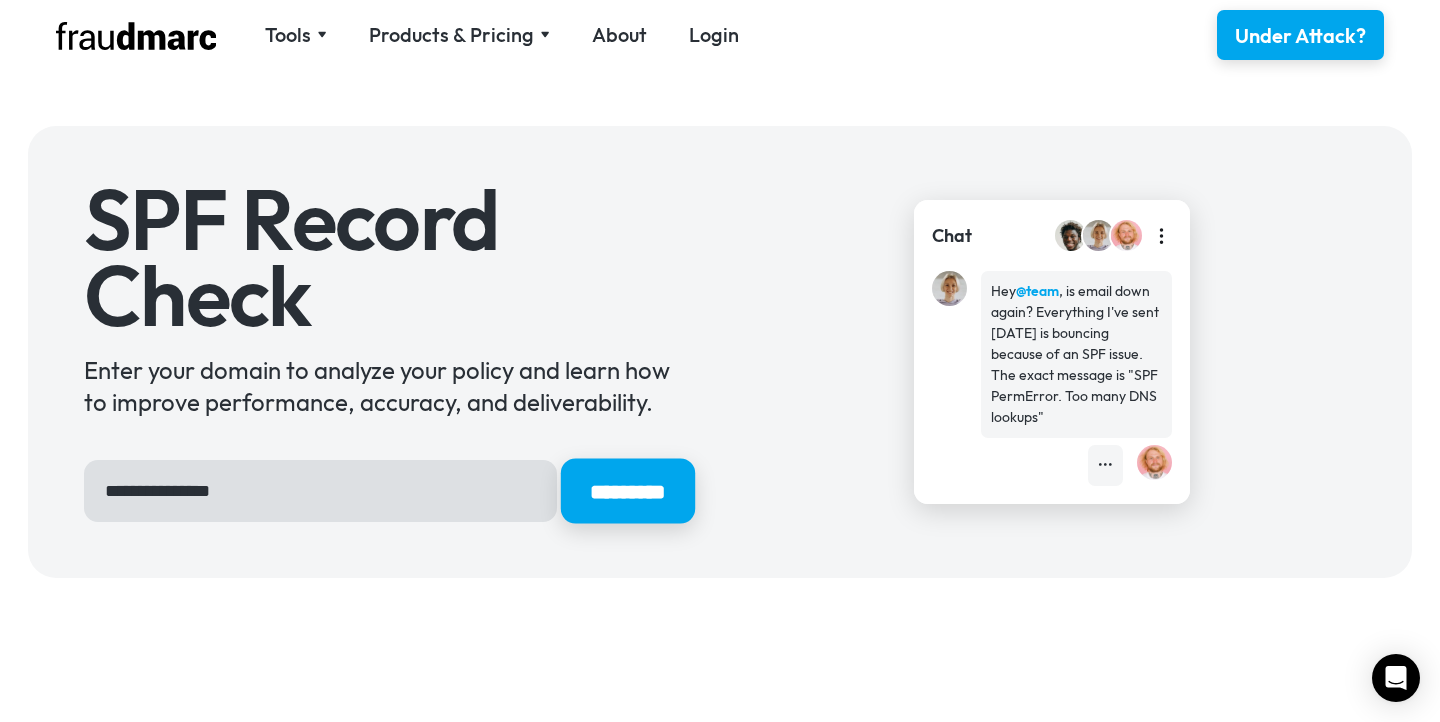 type on "**********" 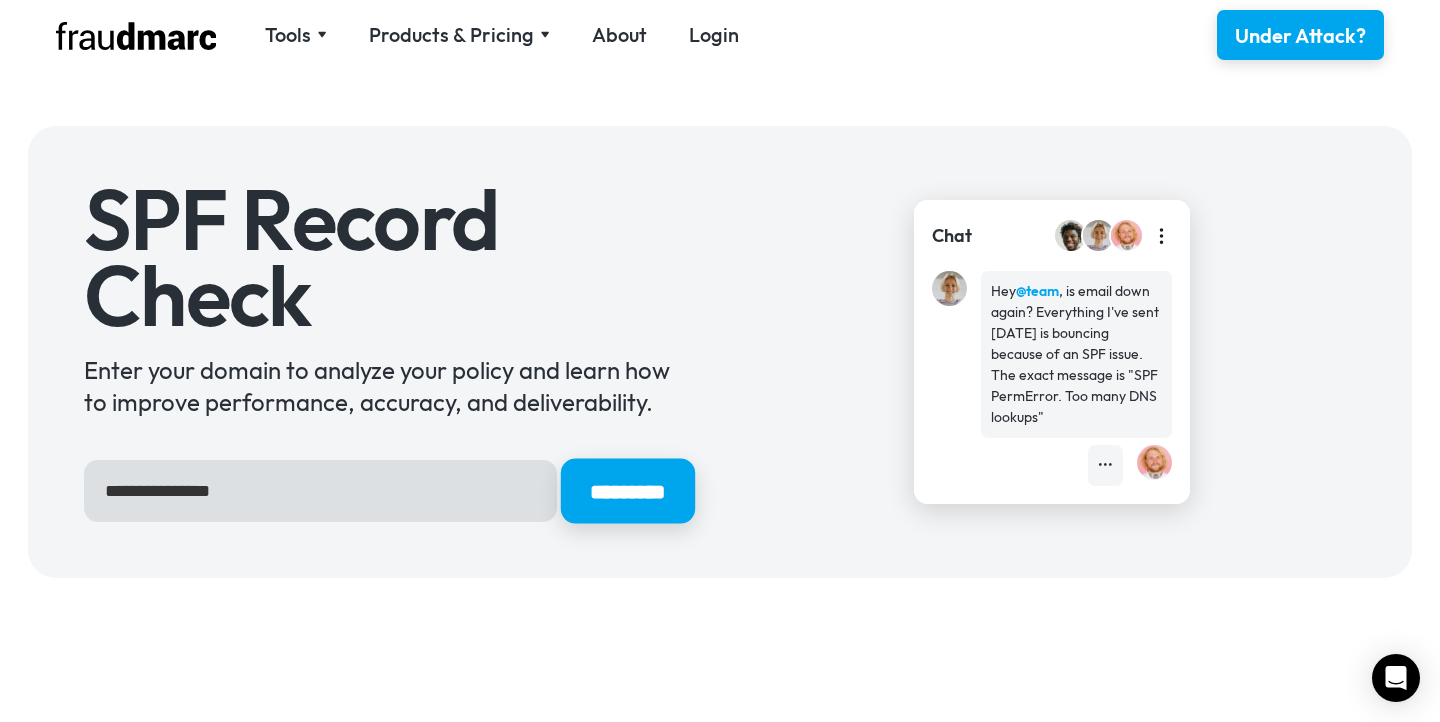 click on "*********" at bounding box center [628, 491] 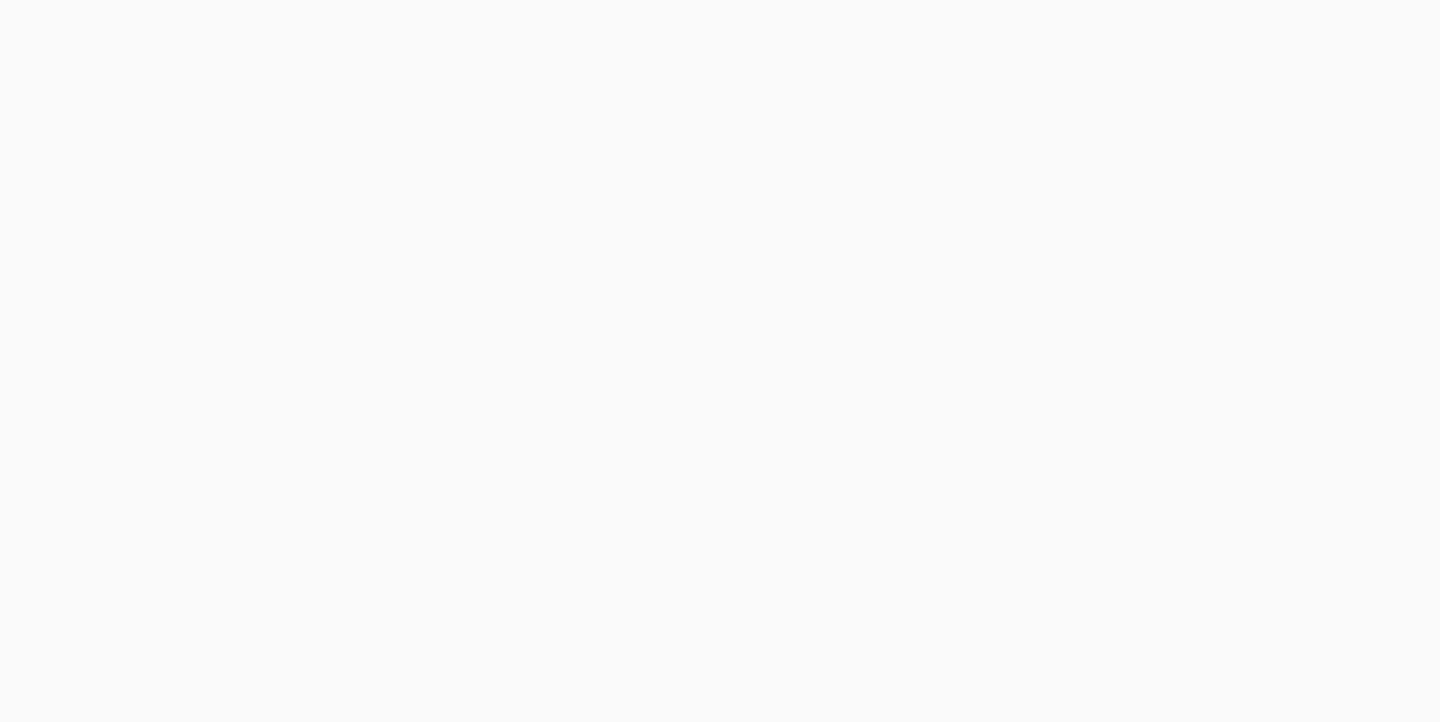 scroll, scrollTop: 0, scrollLeft: 0, axis: both 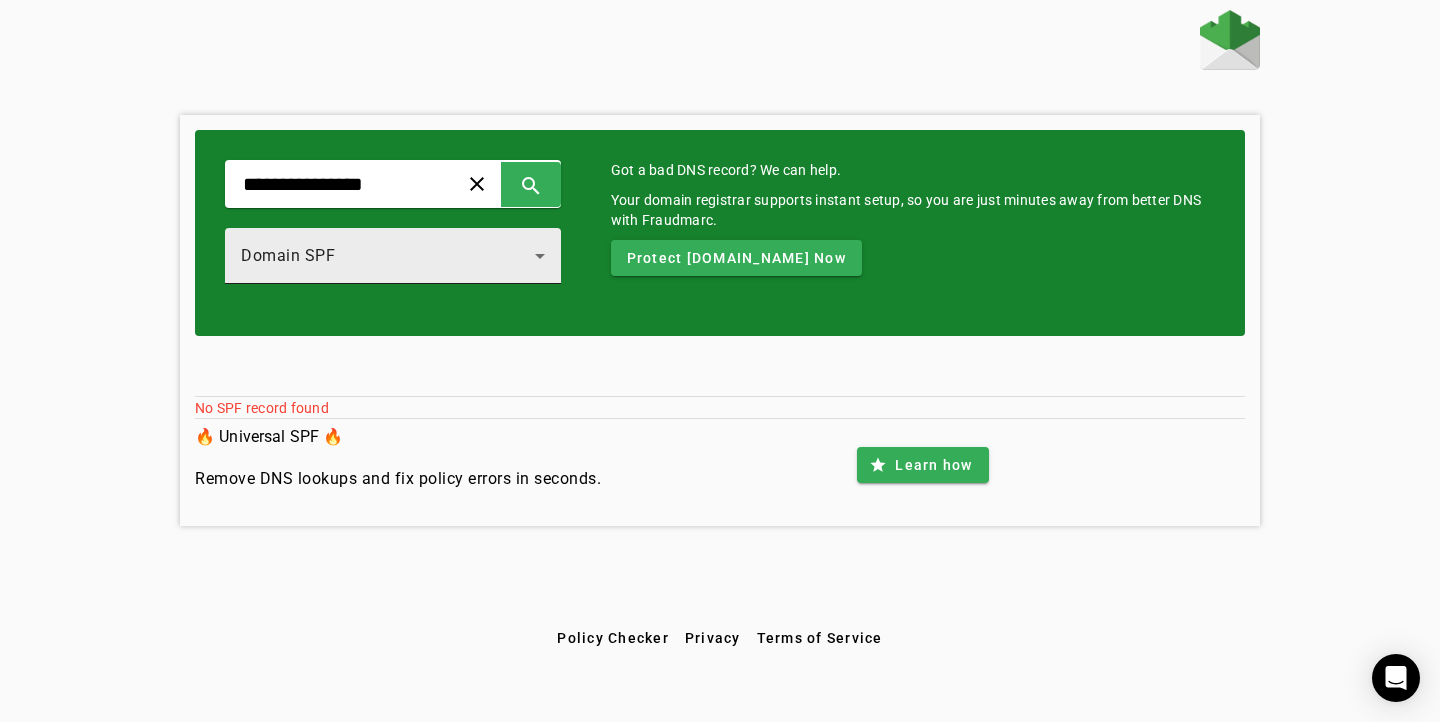 click 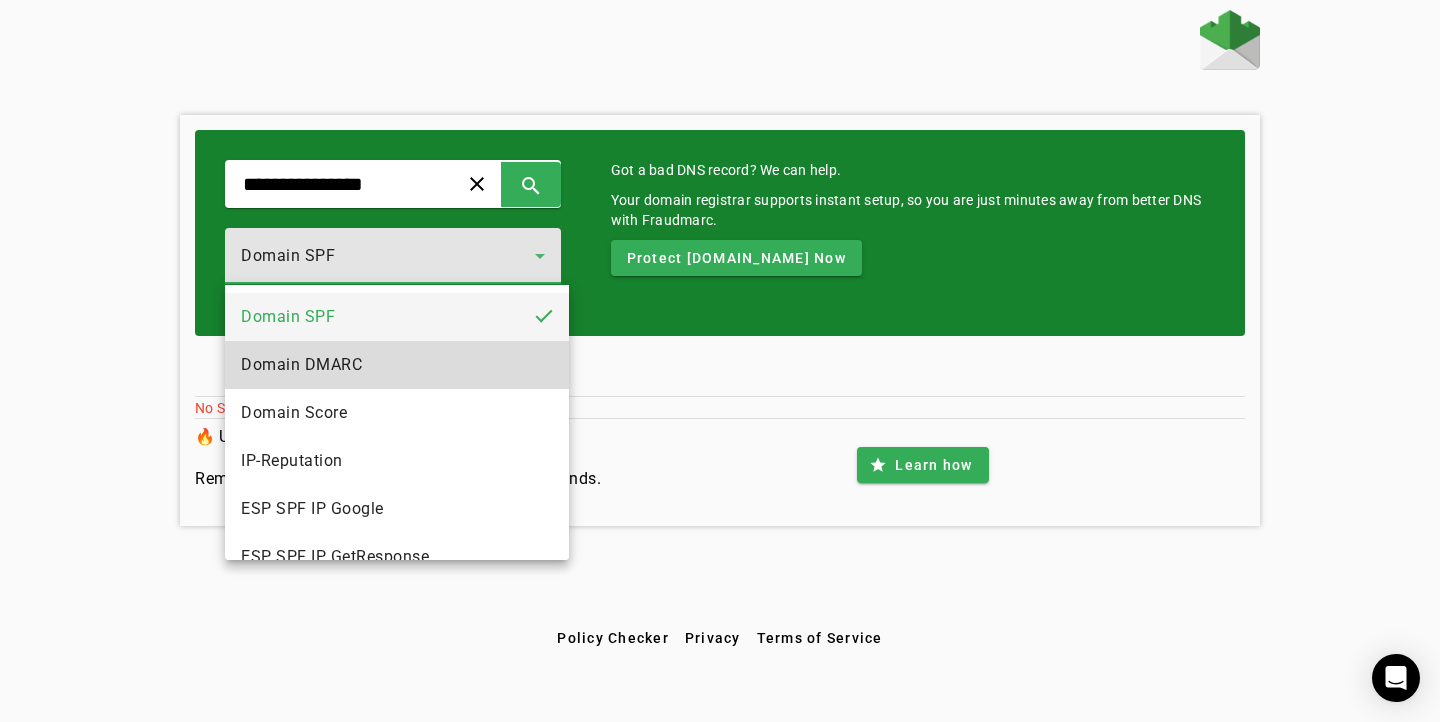 click on "Domain DMARC" at bounding box center (397, 365) 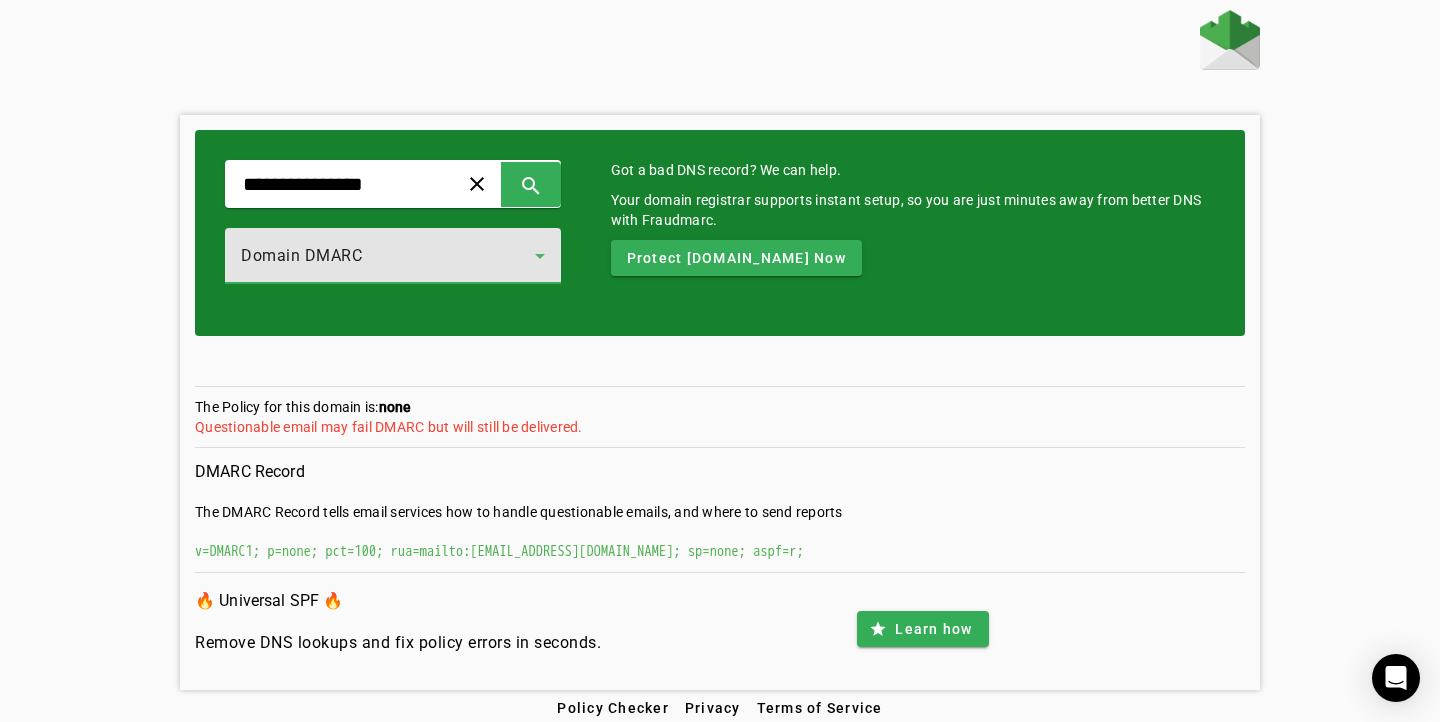 click 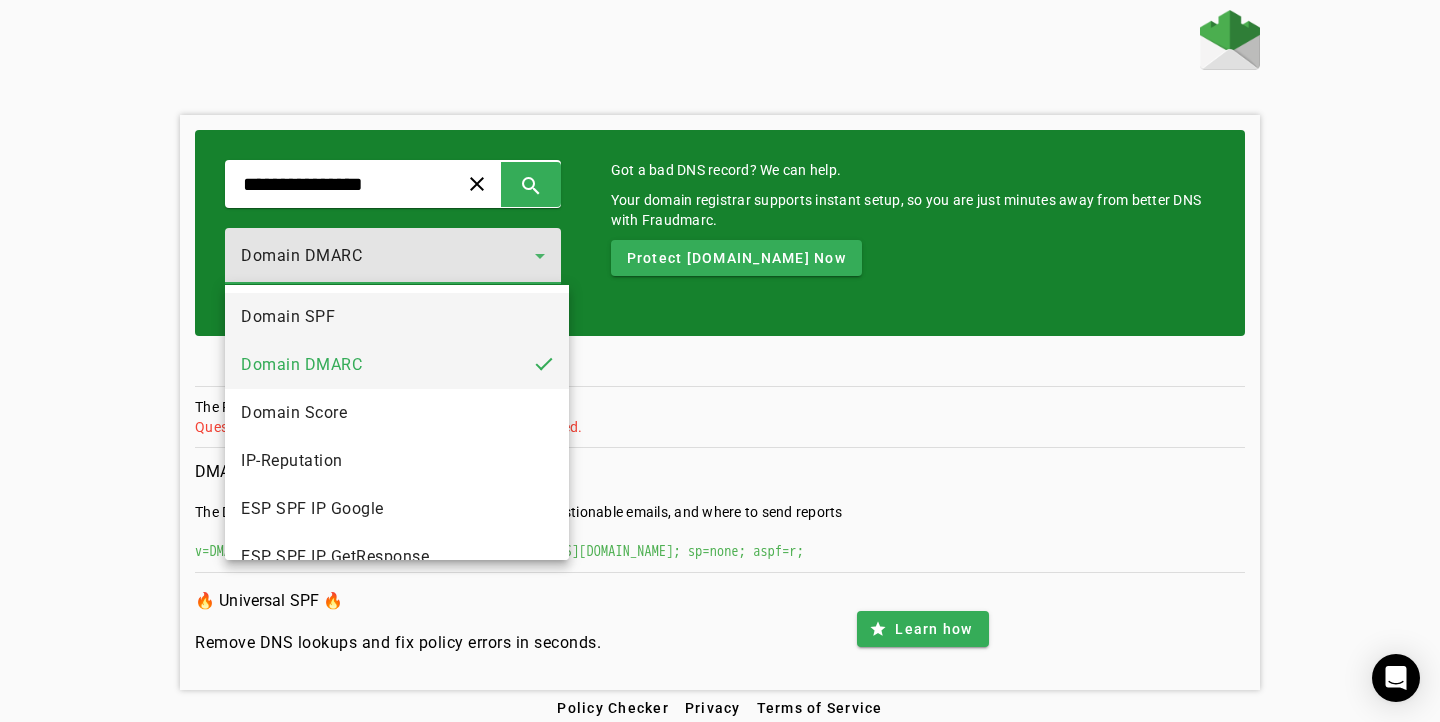 click on "Domain SPF" at bounding box center [397, 317] 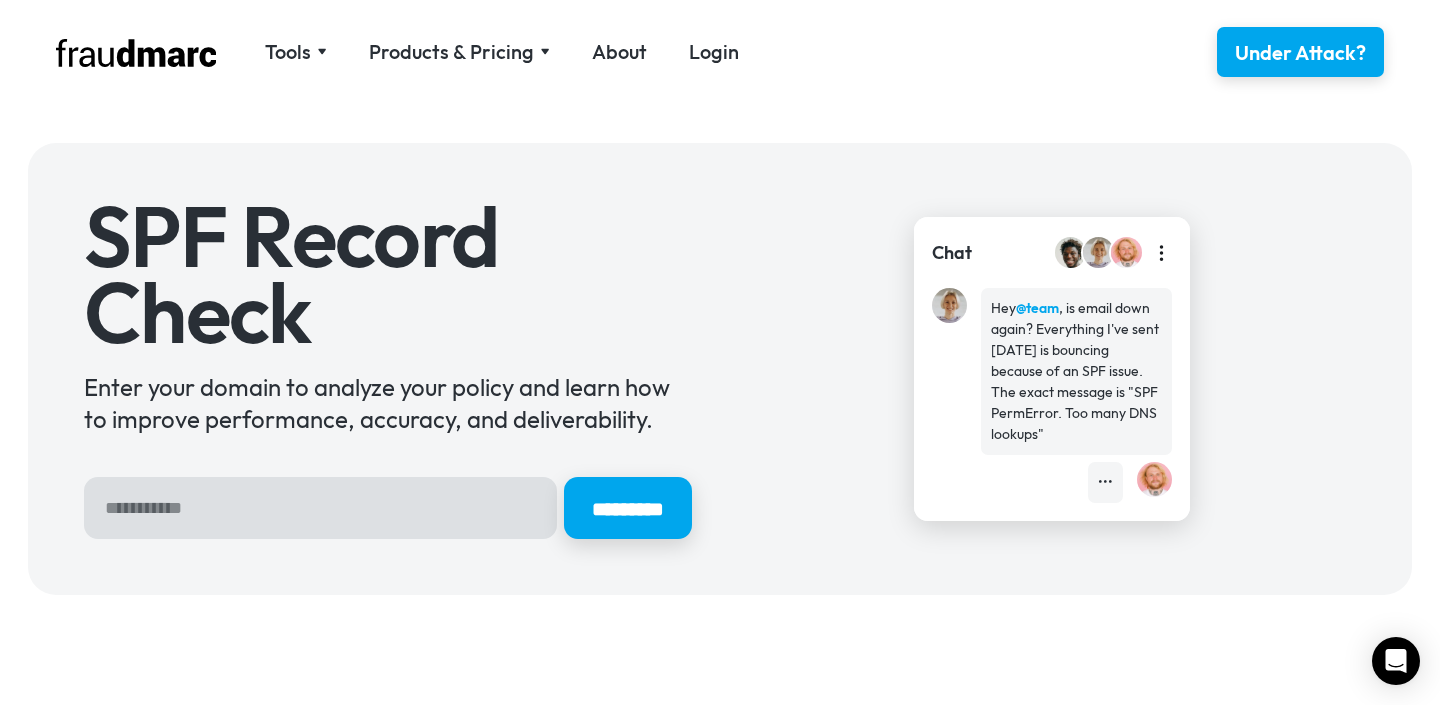 scroll, scrollTop: 0, scrollLeft: 0, axis: both 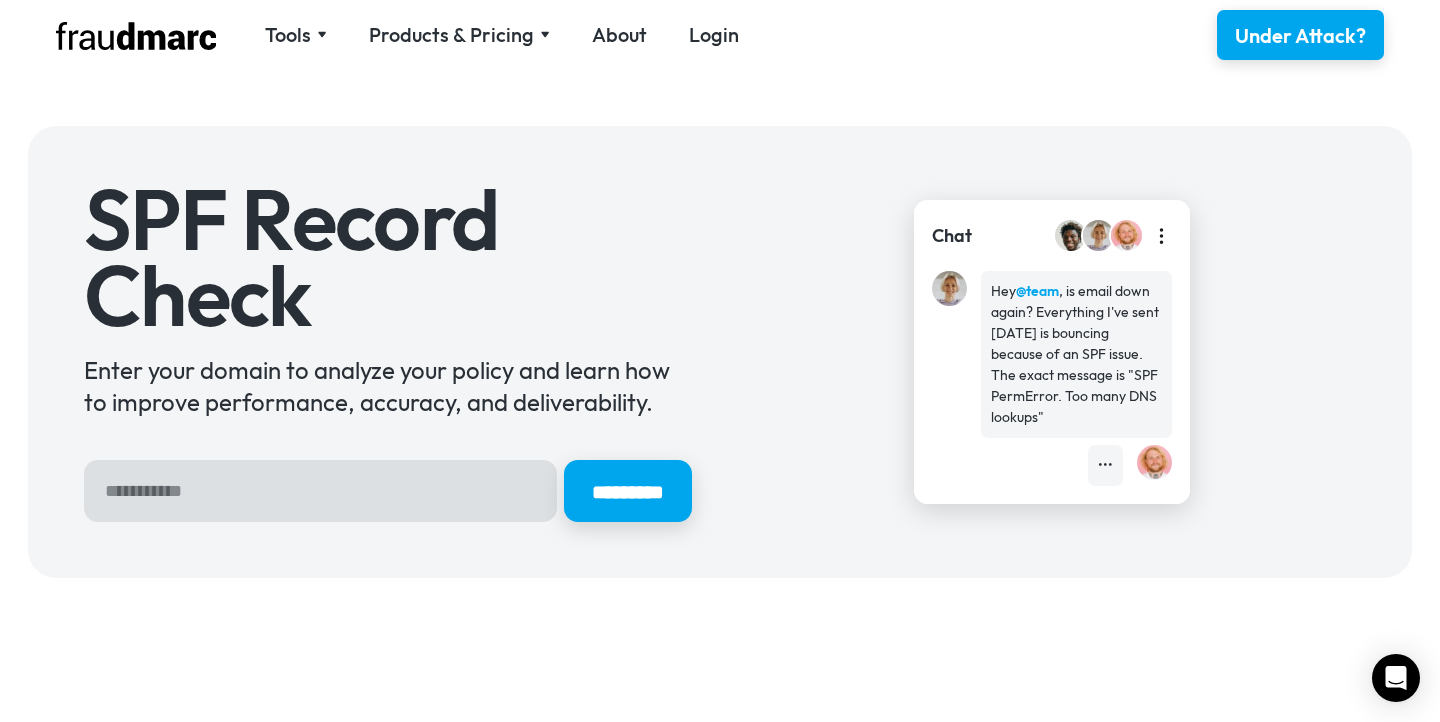 click at bounding box center (320, 491) 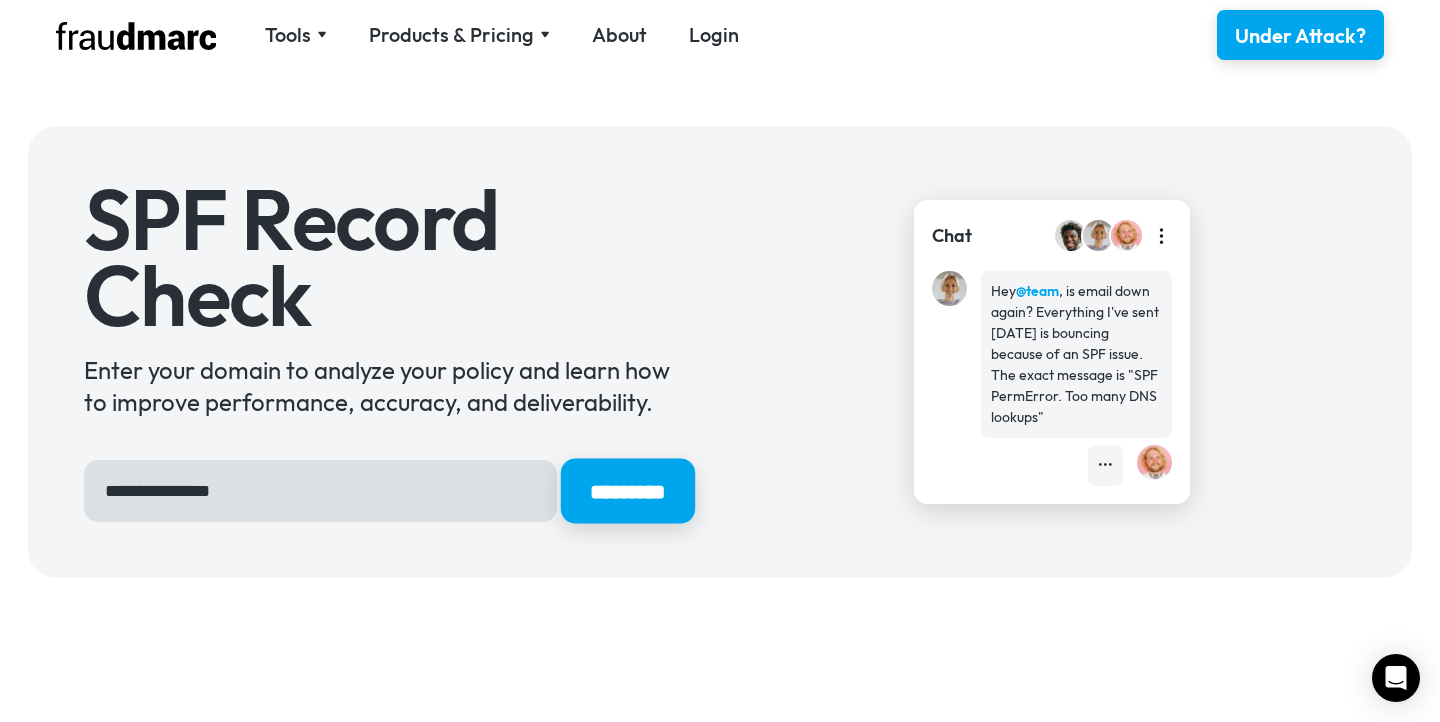 type on "**********" 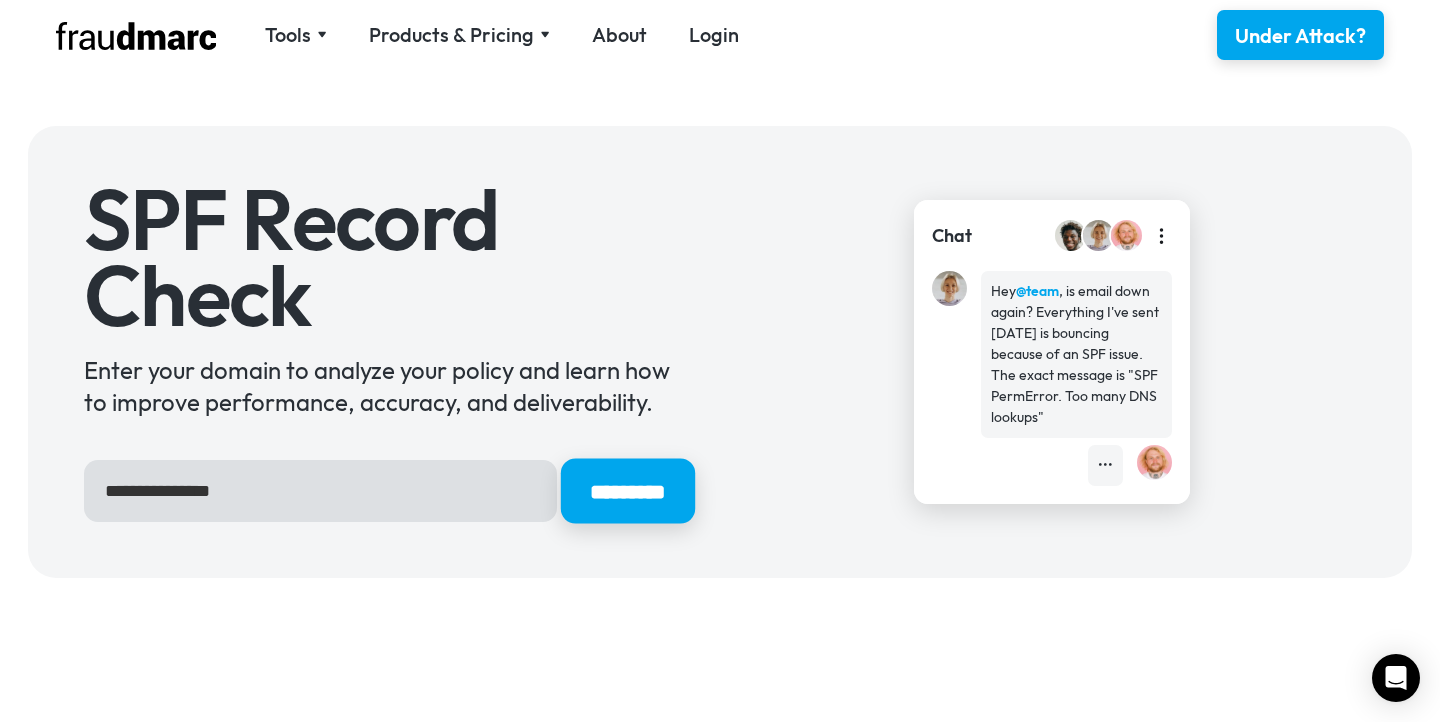 click on "*********" at bounding box center [628, 491] 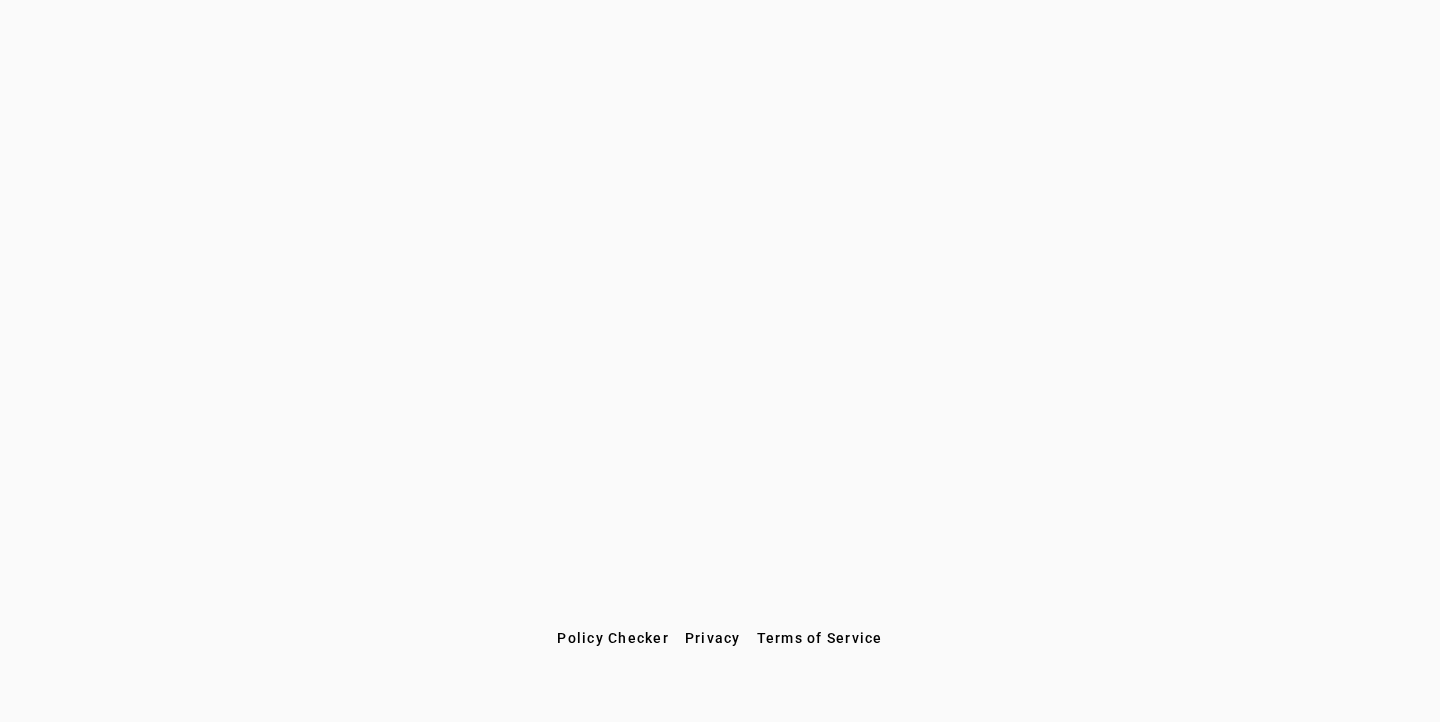 scroll, scrollTop: 0, scrollLeft: 0, axis: both 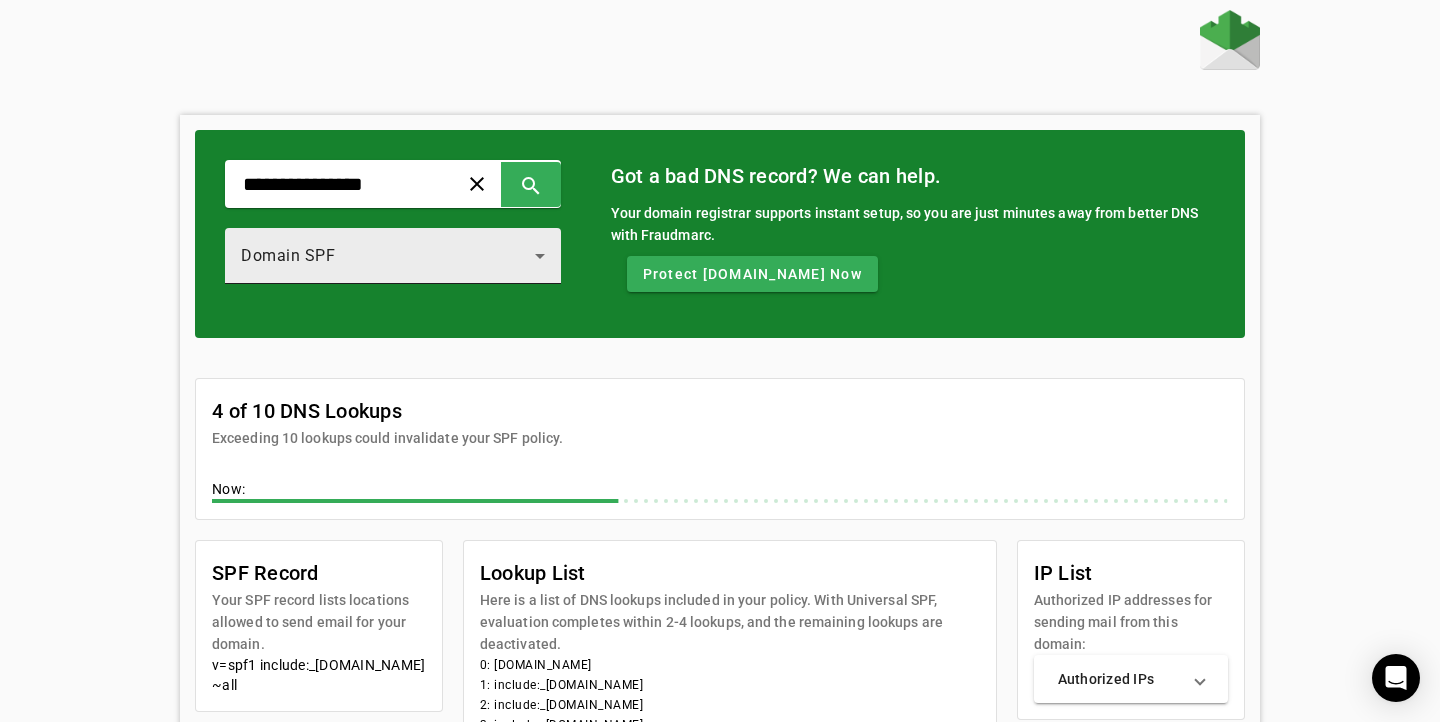 click on "Domain SPF" at bounding box center (388, 256) 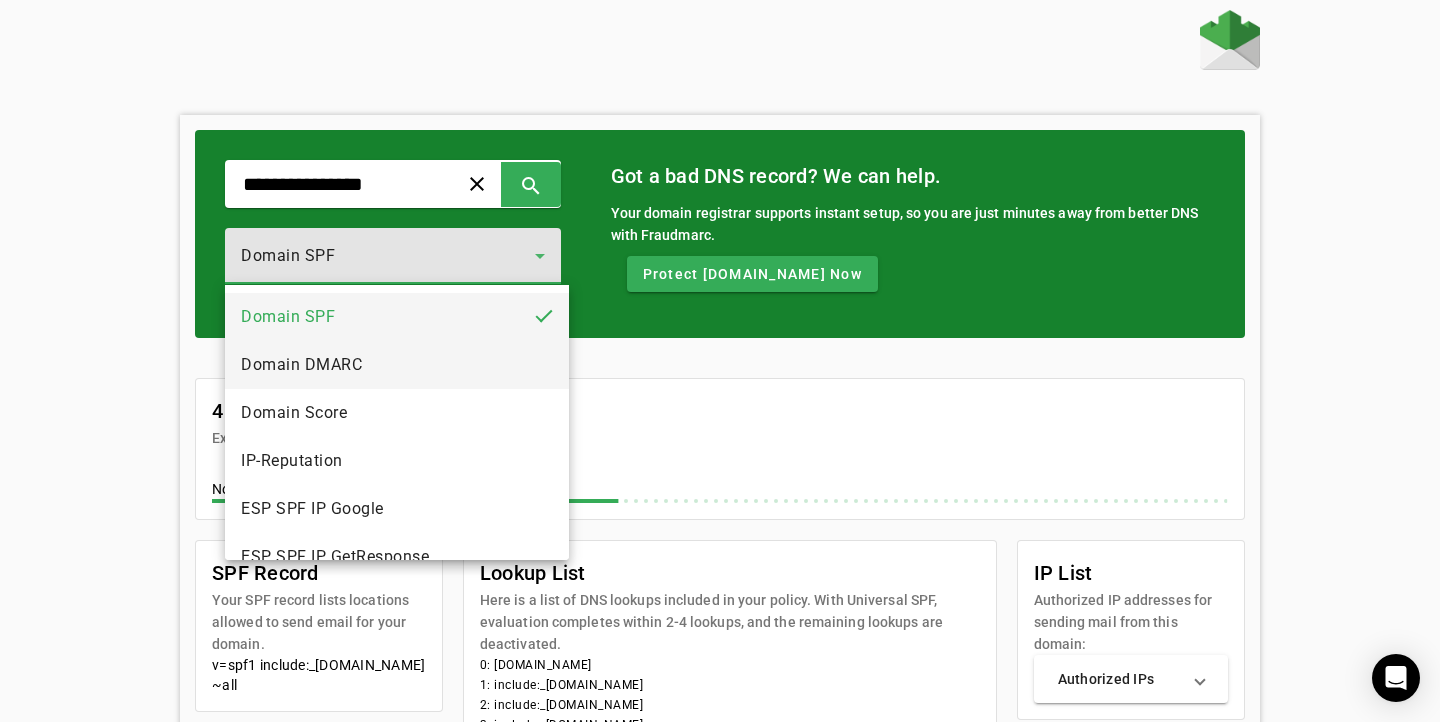 click on "Domain DMARC" at bounding box center (397, 365) 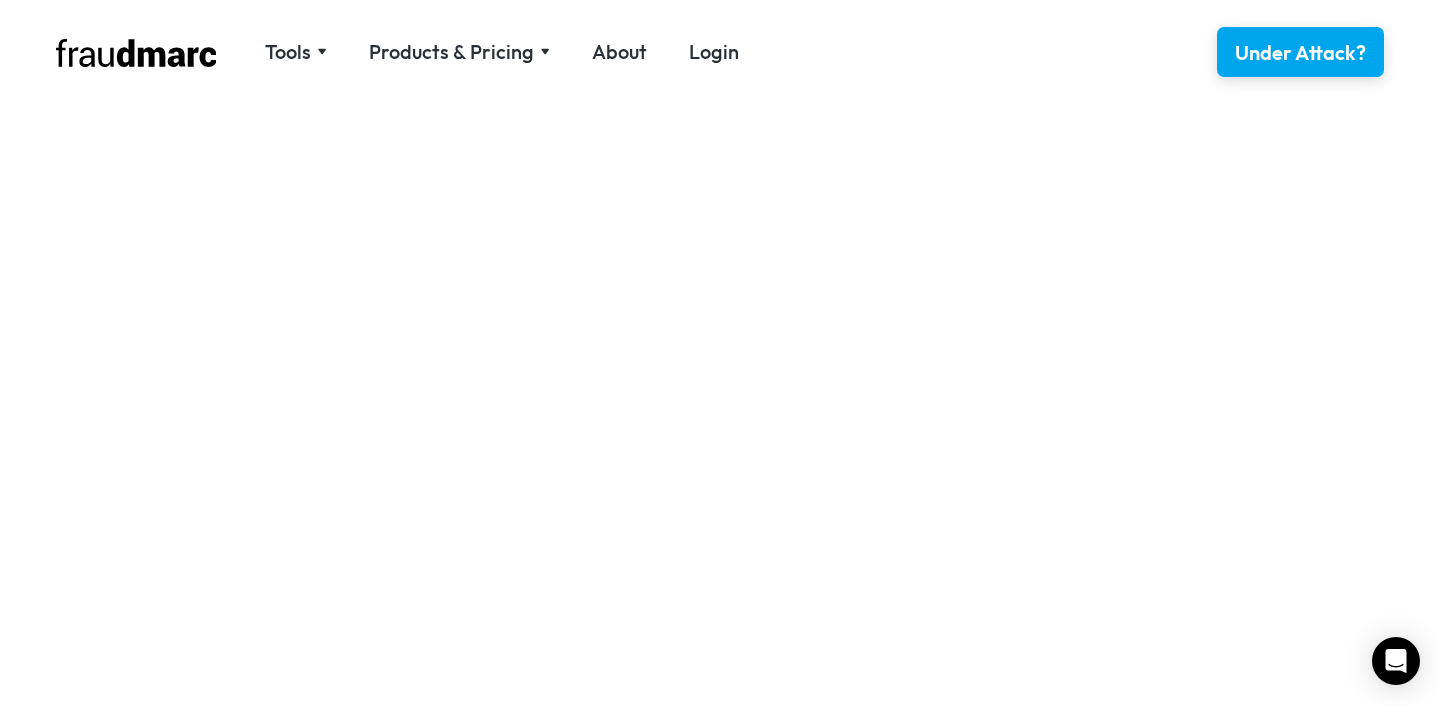 scroll, scrollTop: 0, scrollLeft: 0, axis: both 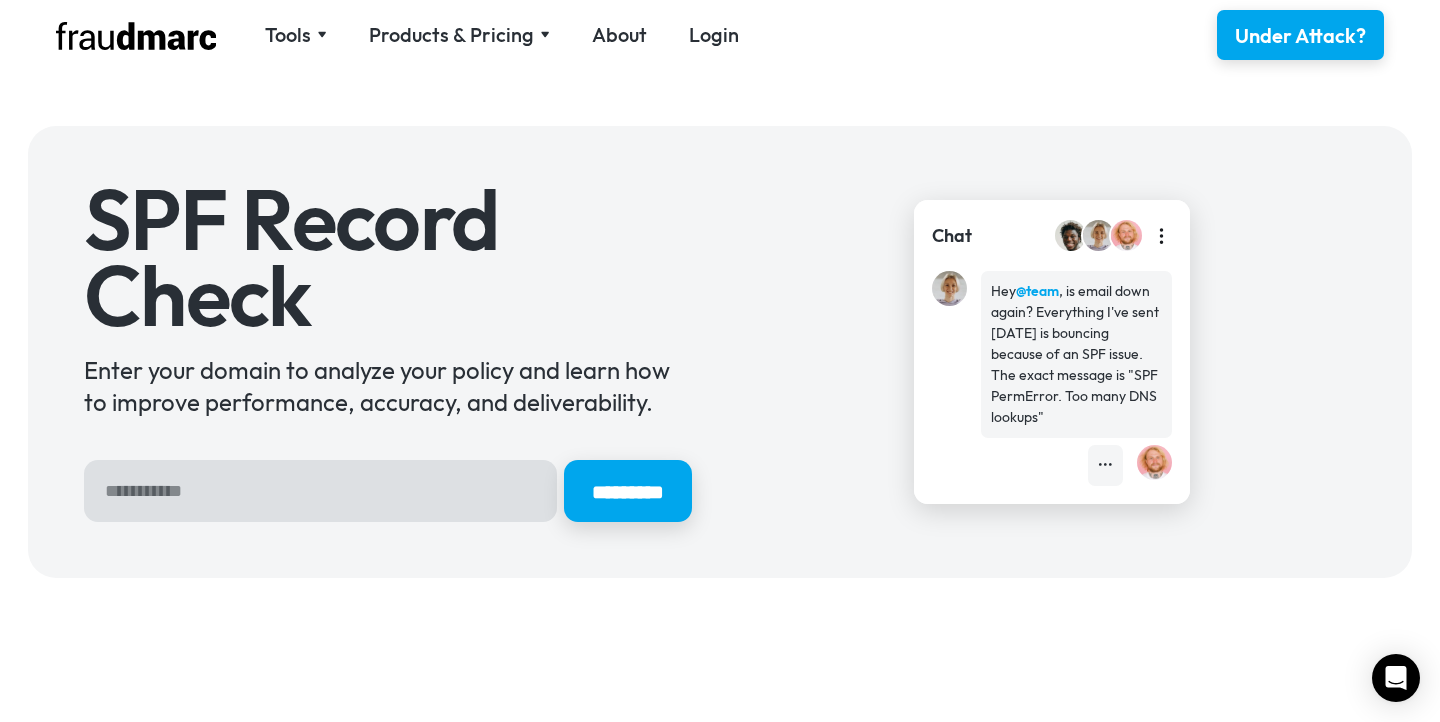 click at bounding box center [320, 491] 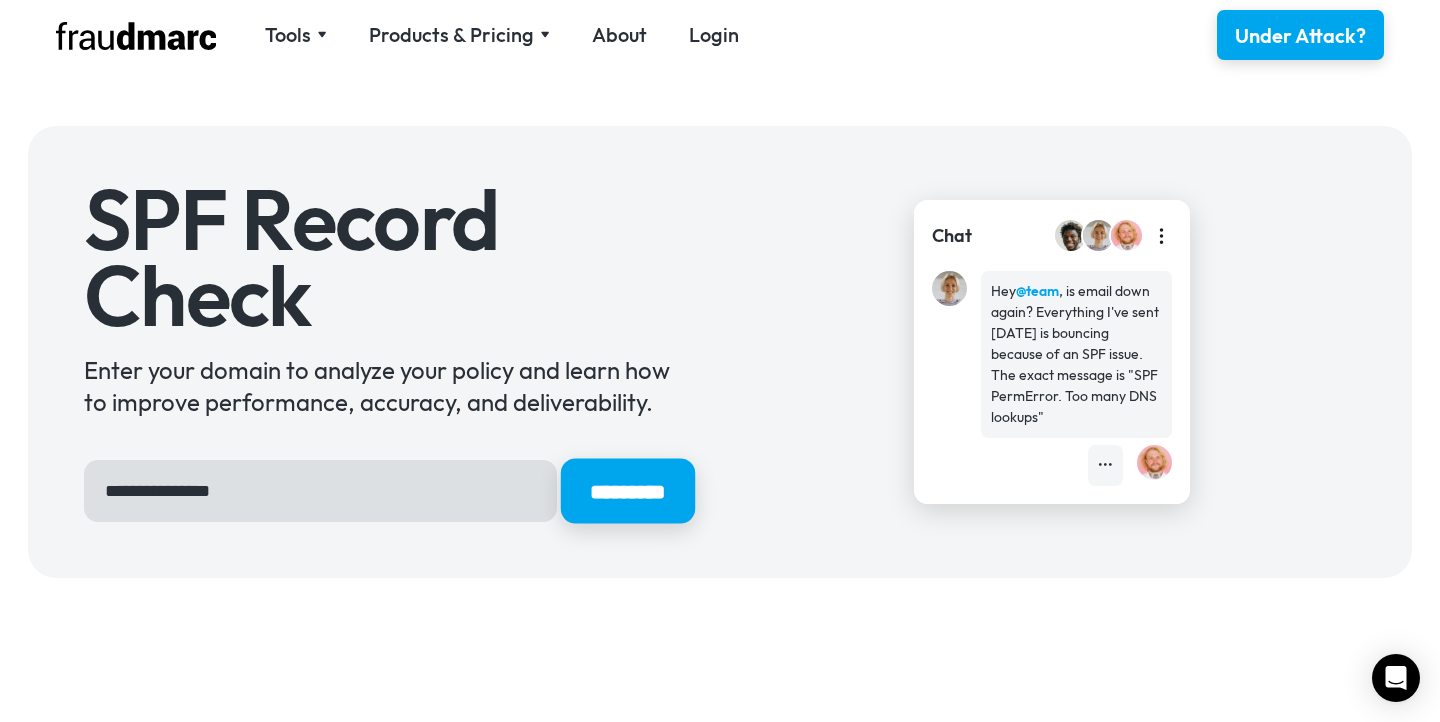 type on "**********" 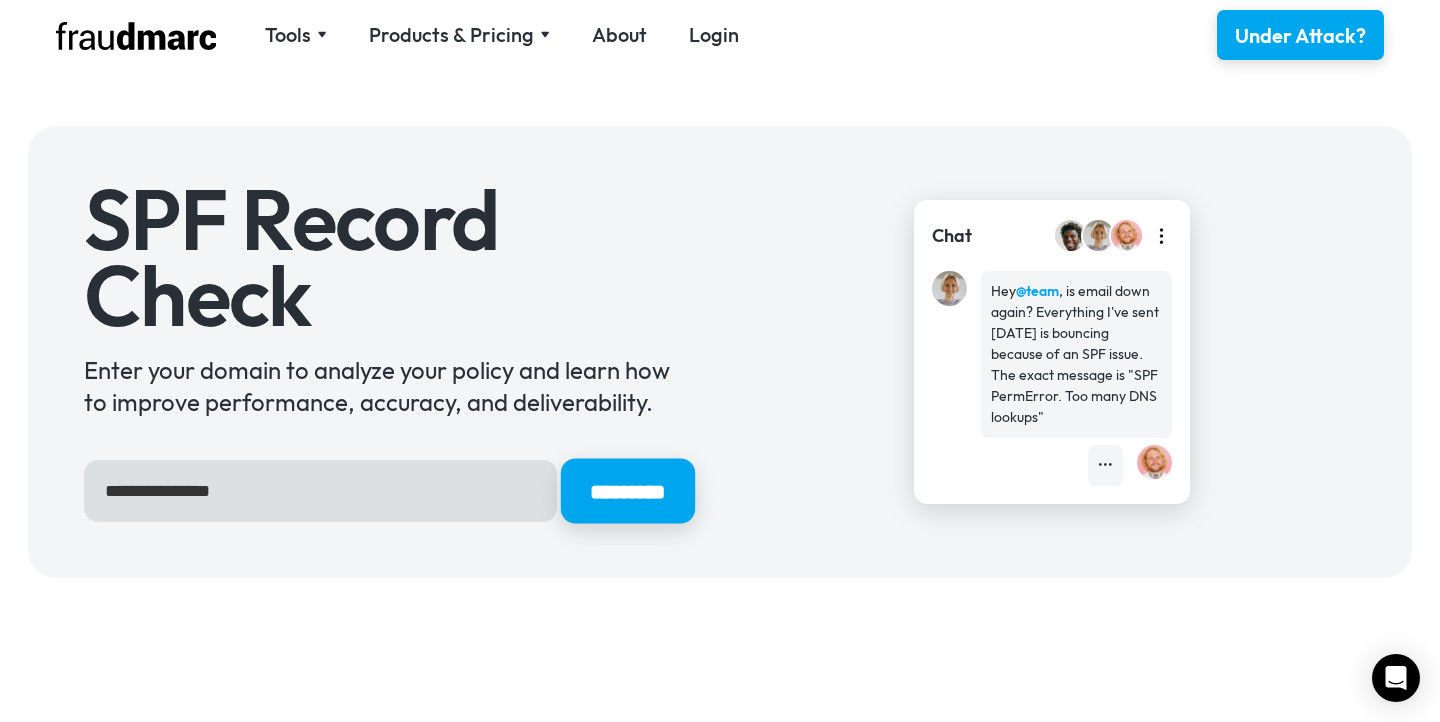 click on "*********" at bounding box center [628, 491] 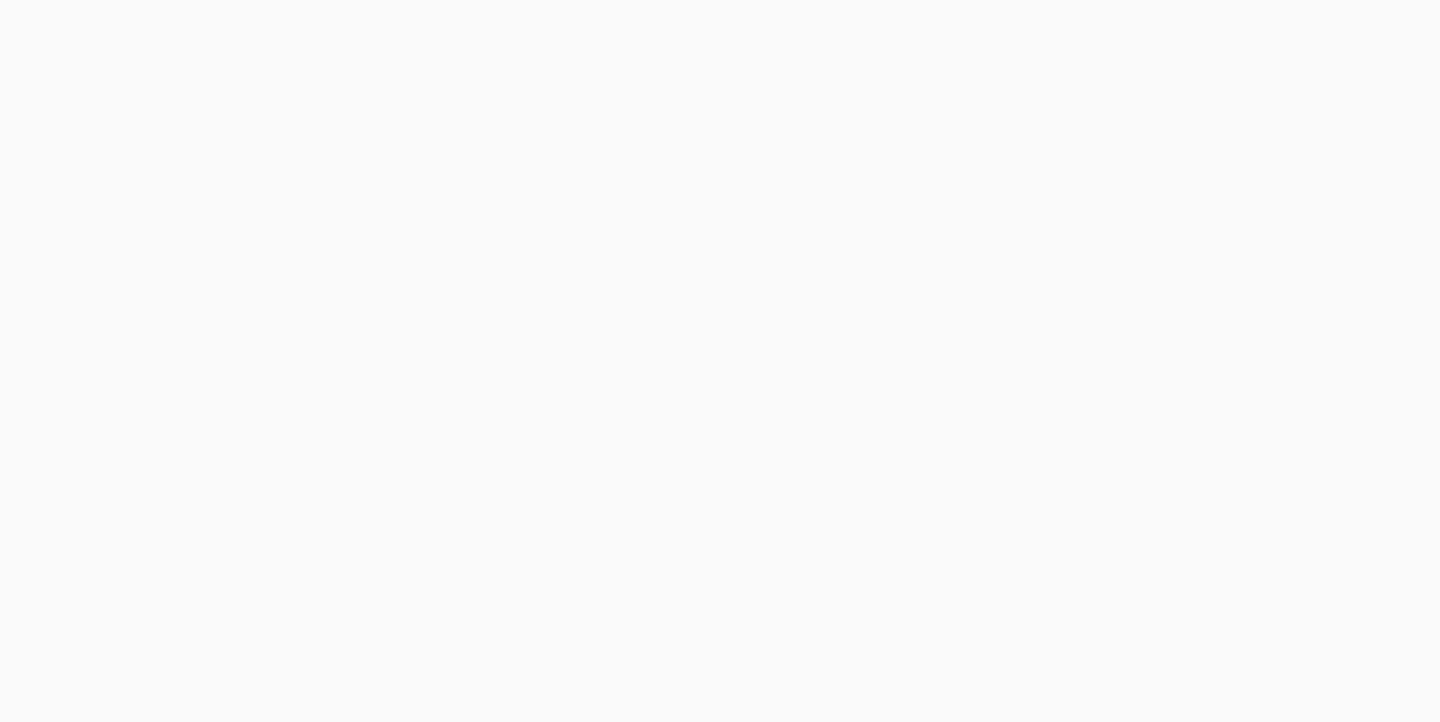 scroll, scrollTop: 0, scrollLeft: 0, axis: both 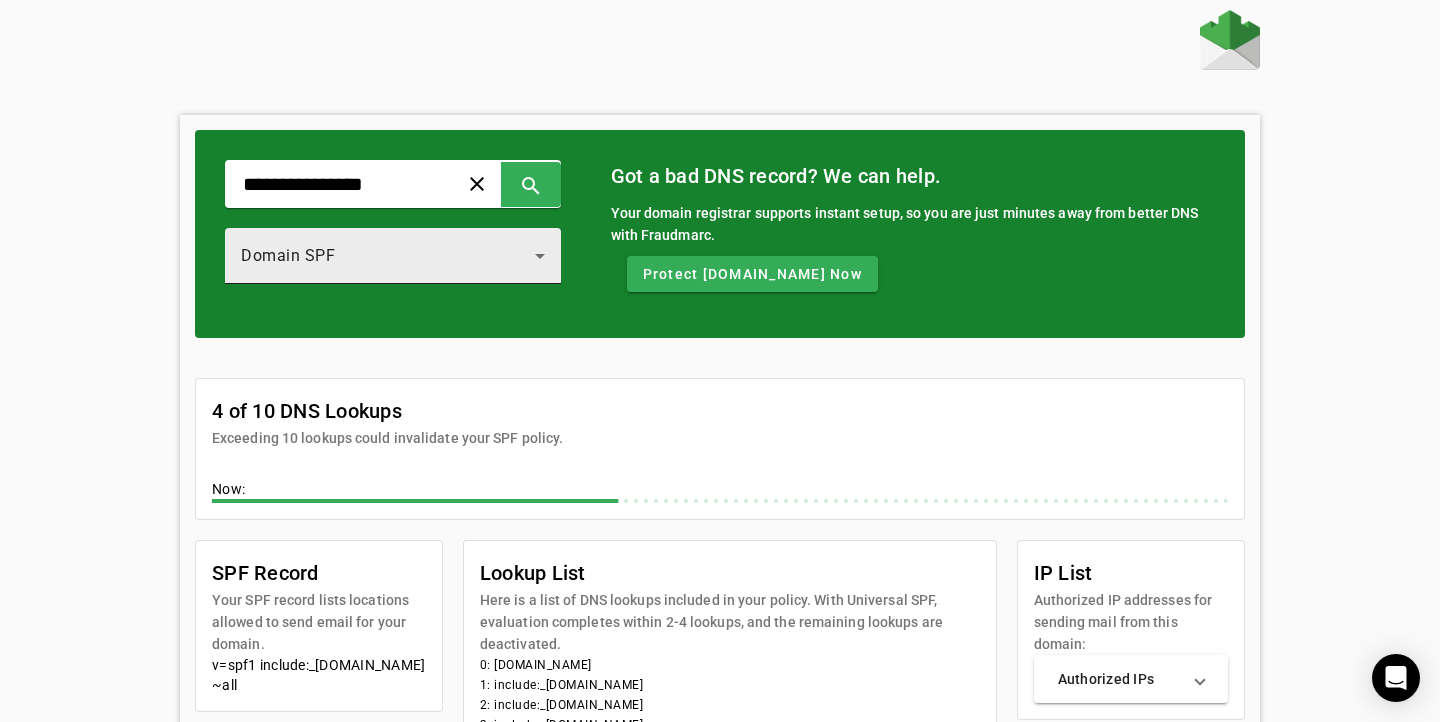 click on "Domain SPF" at bounding box center [388, 256] 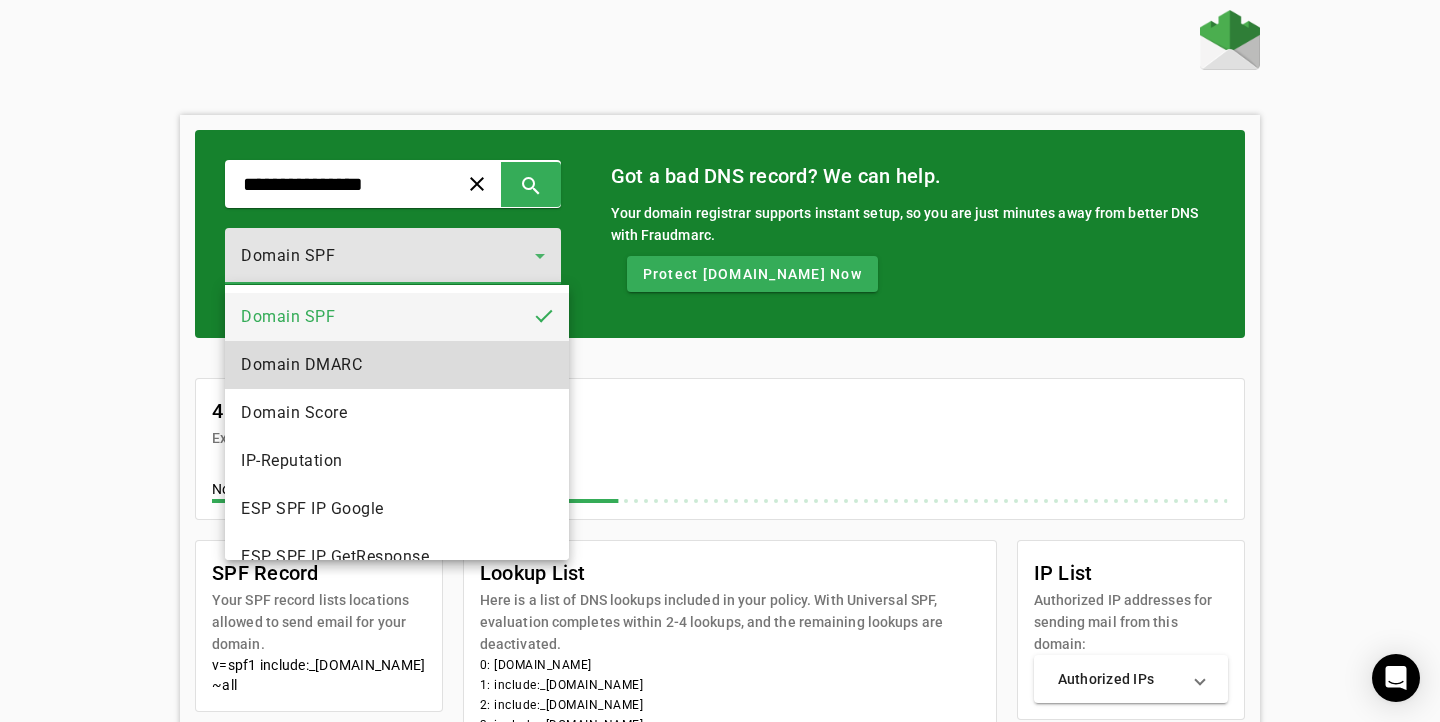 click on "Domain DMARC" at bounding box center [397, 365] 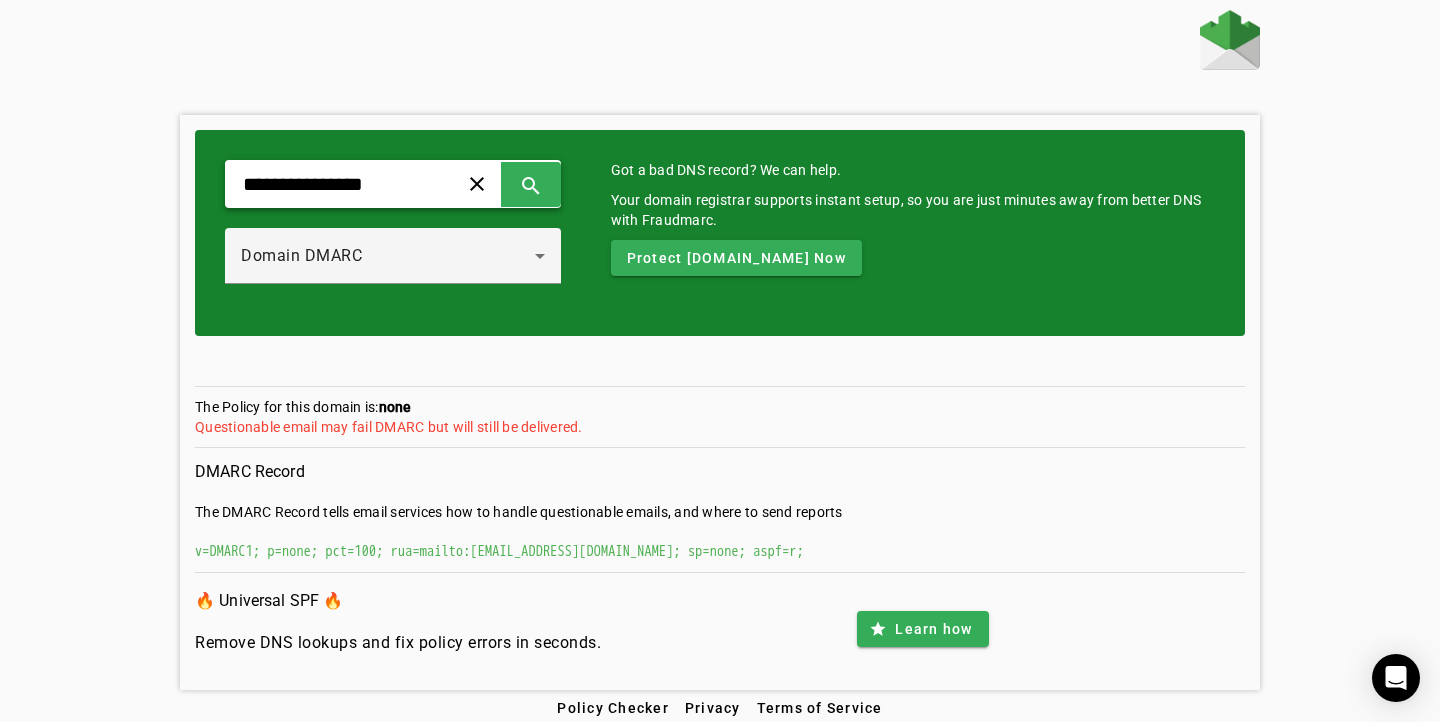 drag, startPoint x: 403, startPoint y: 184, endPoint x: 120, endPoint y: 184, distance: 283 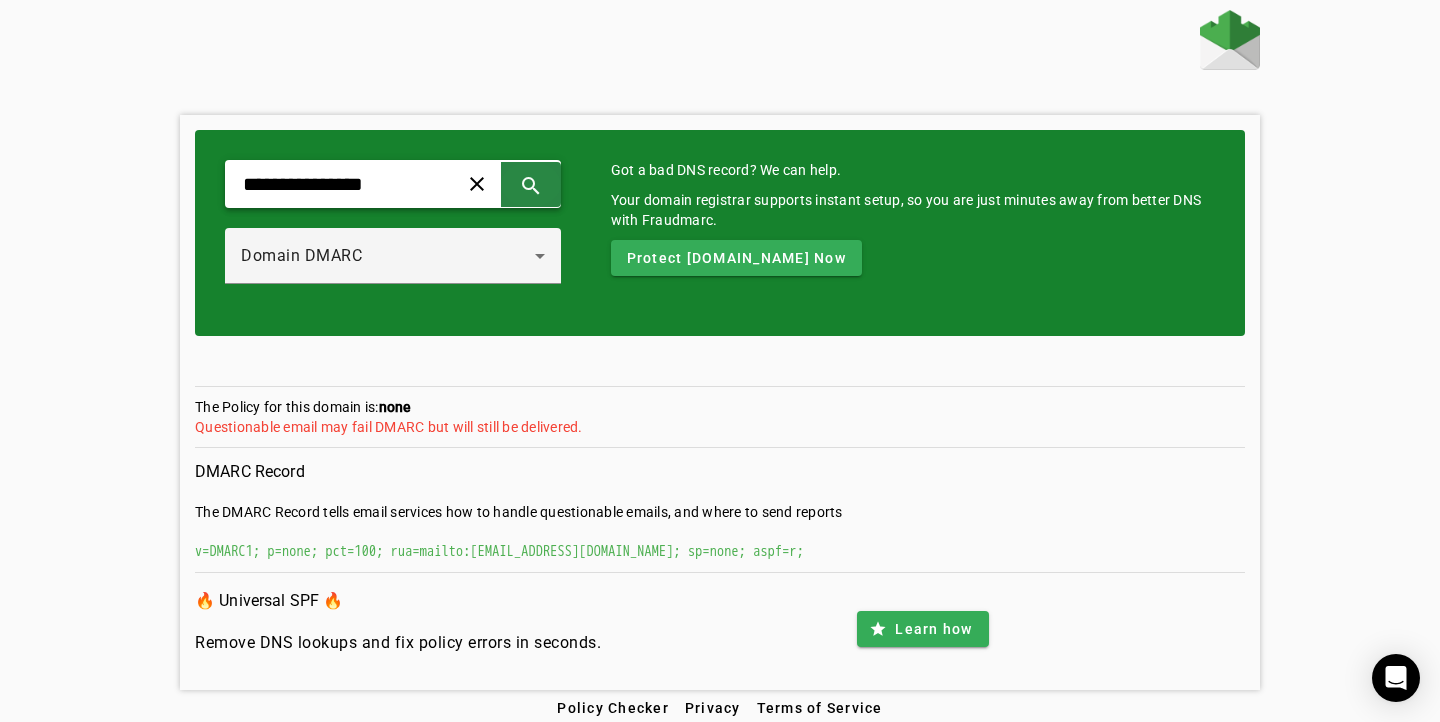 click 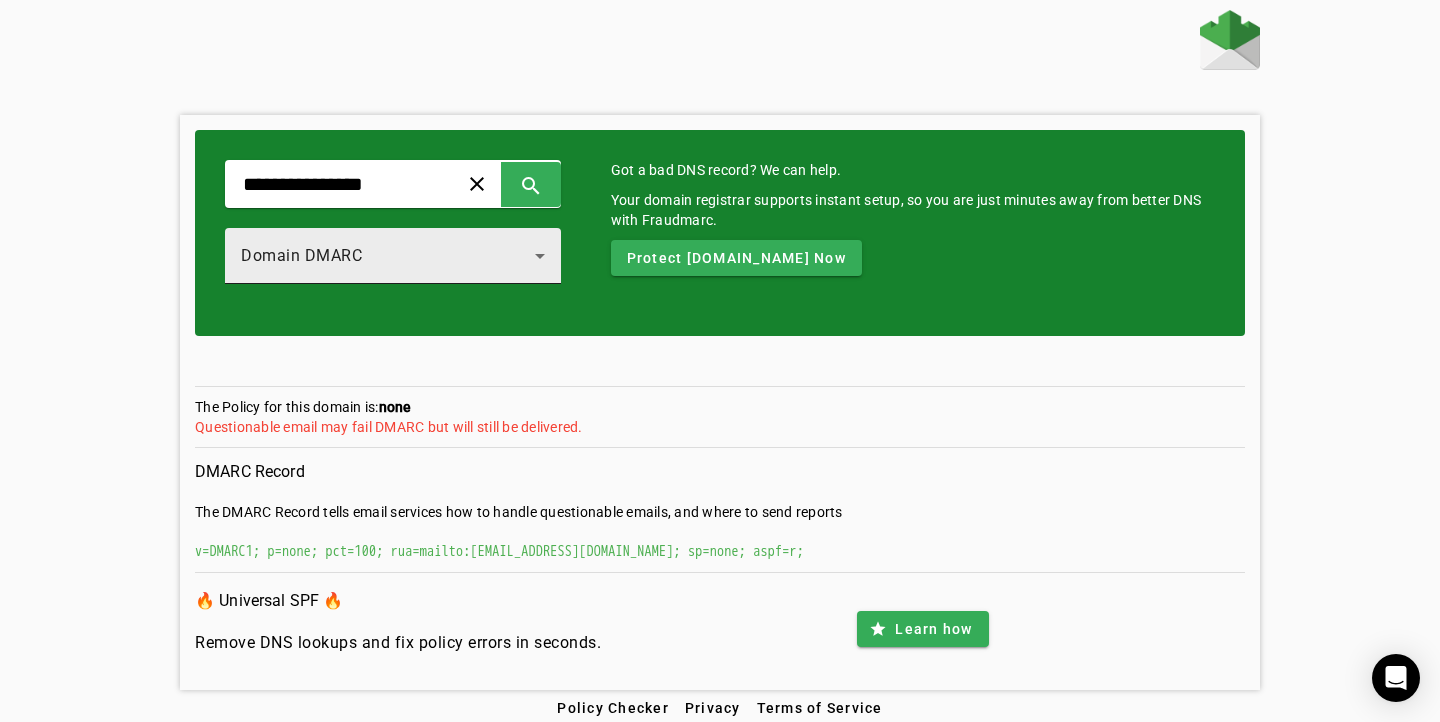 click on "Domain DMARC" at bounding box center (388, 256) 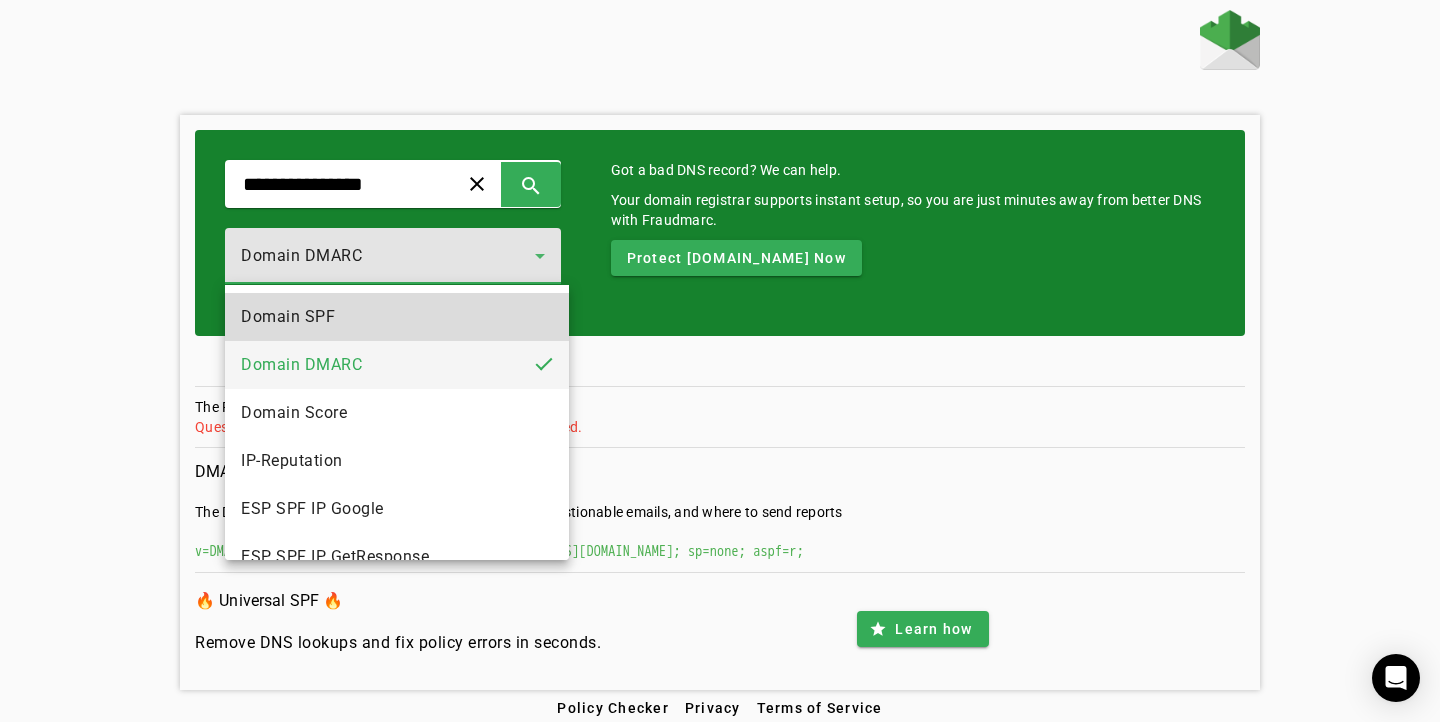 click on "Domain SPF" at bounding box center (397, 317) 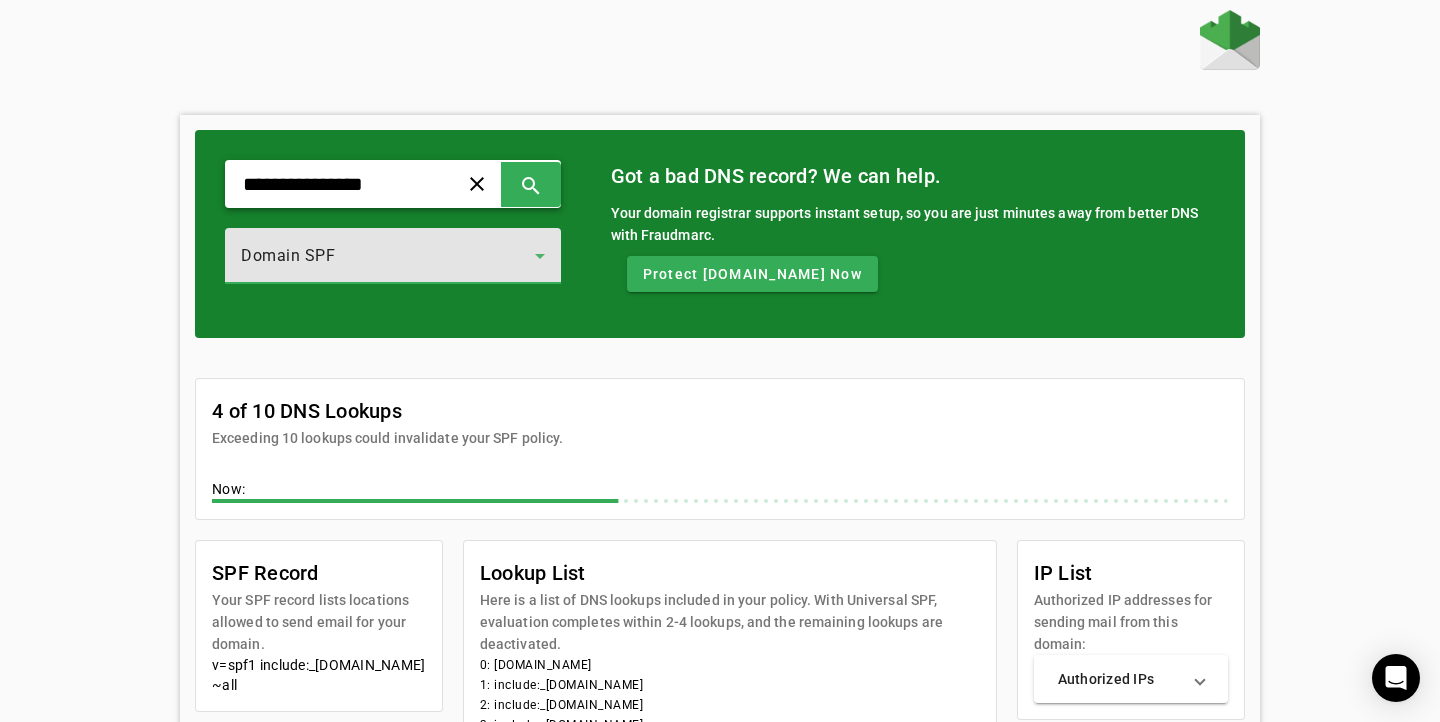 drag, startPoint x: 399, startPoint y: 181, endPoint x: 123, endPoint y: 181, distance: 276 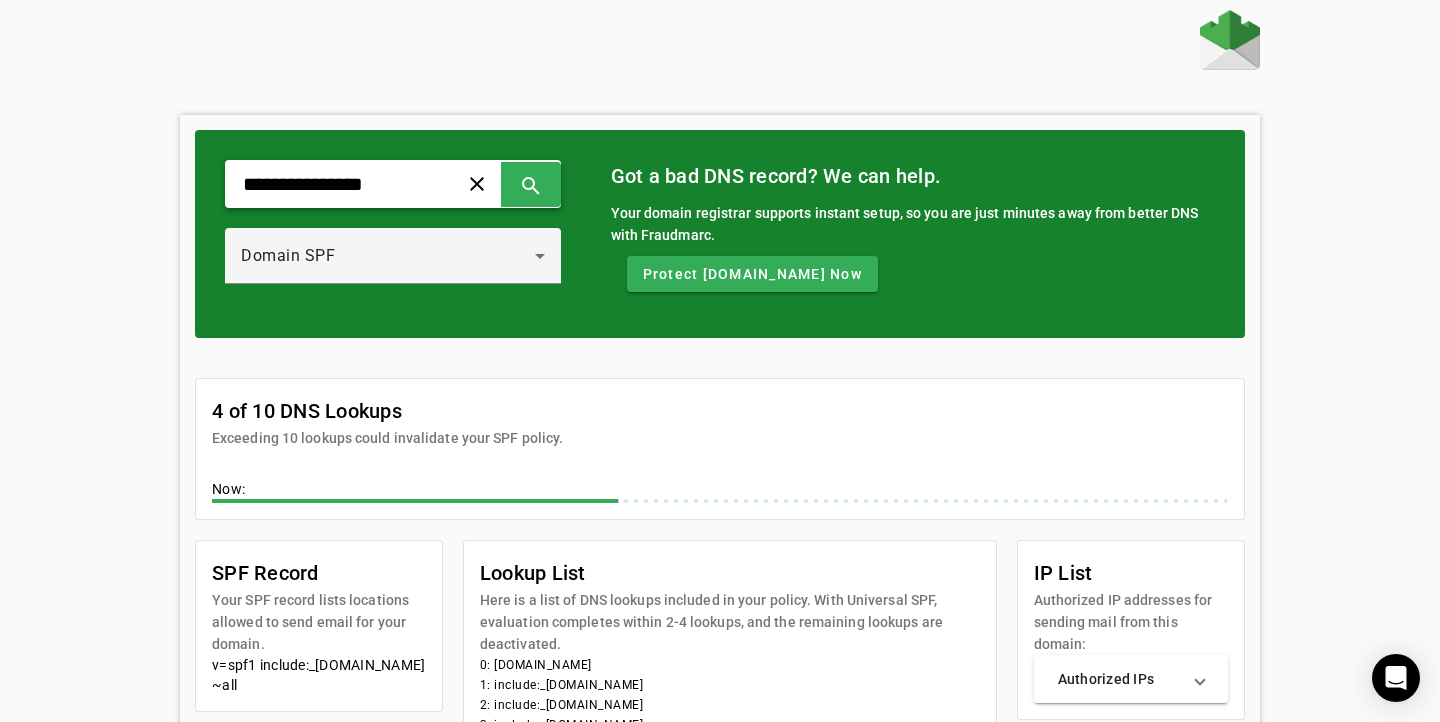 paste on "*" 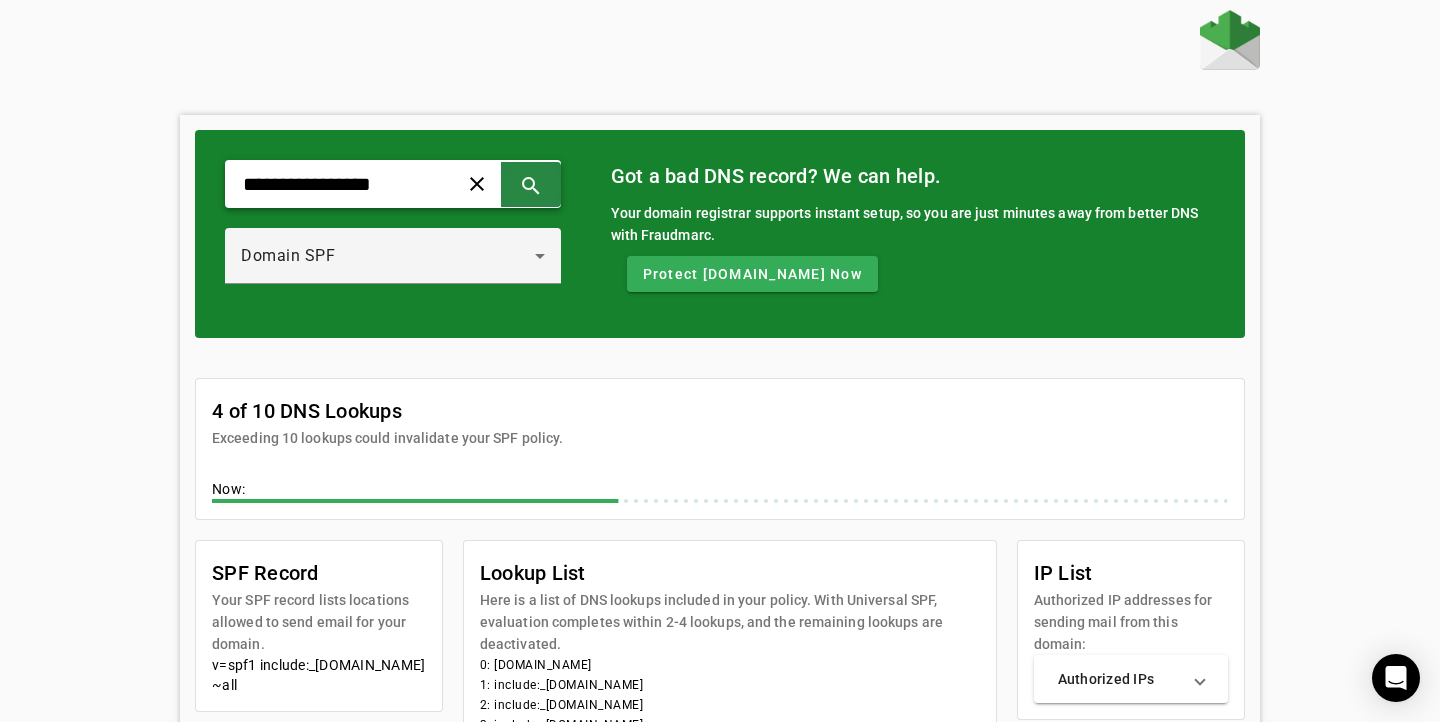 type on "**********" 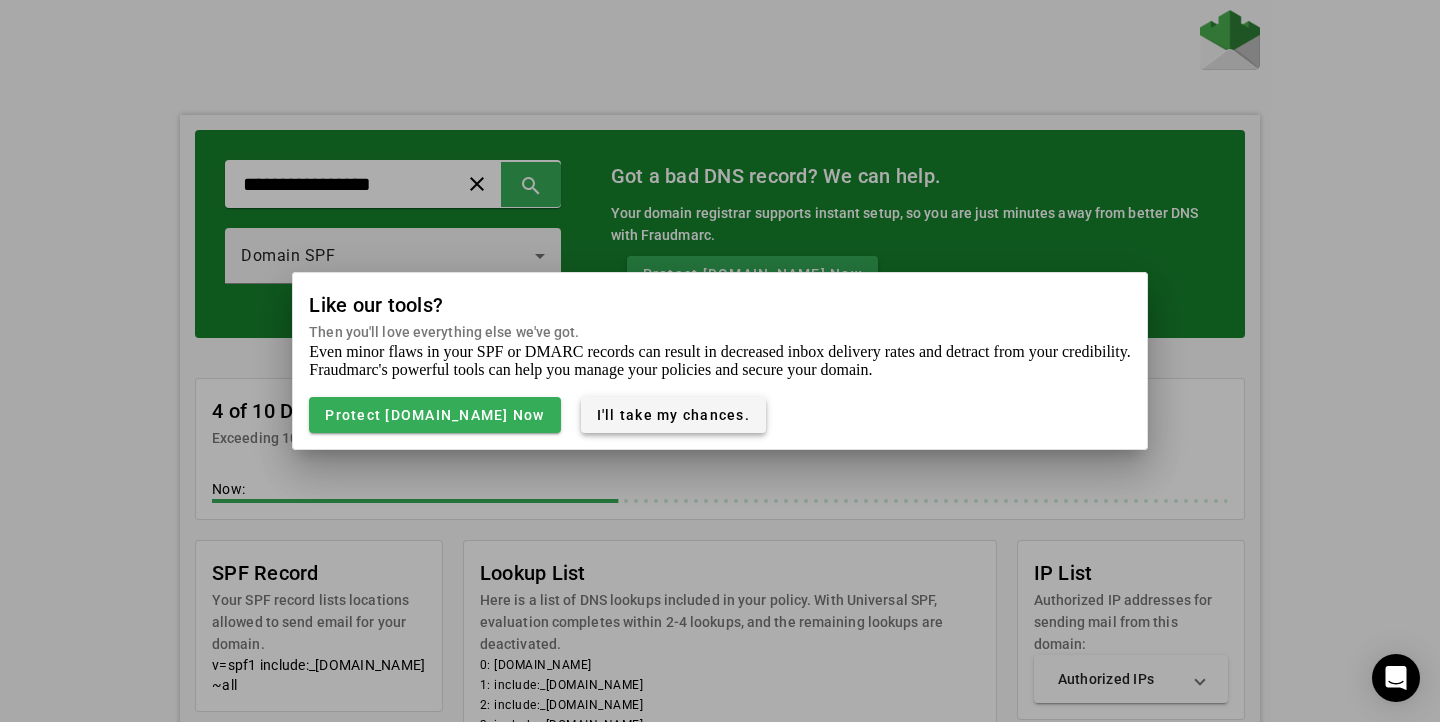 click 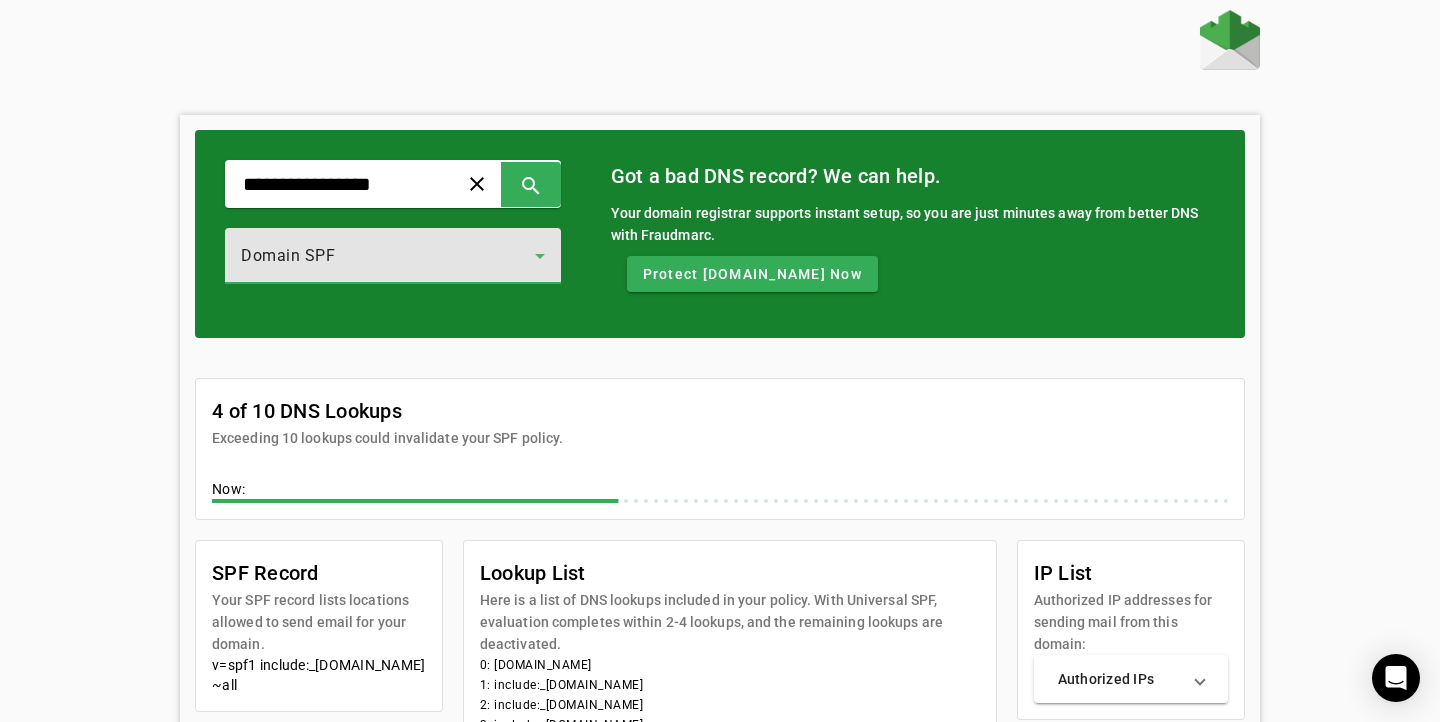 click on "Domain SPF" at bounding box center (388, 256) 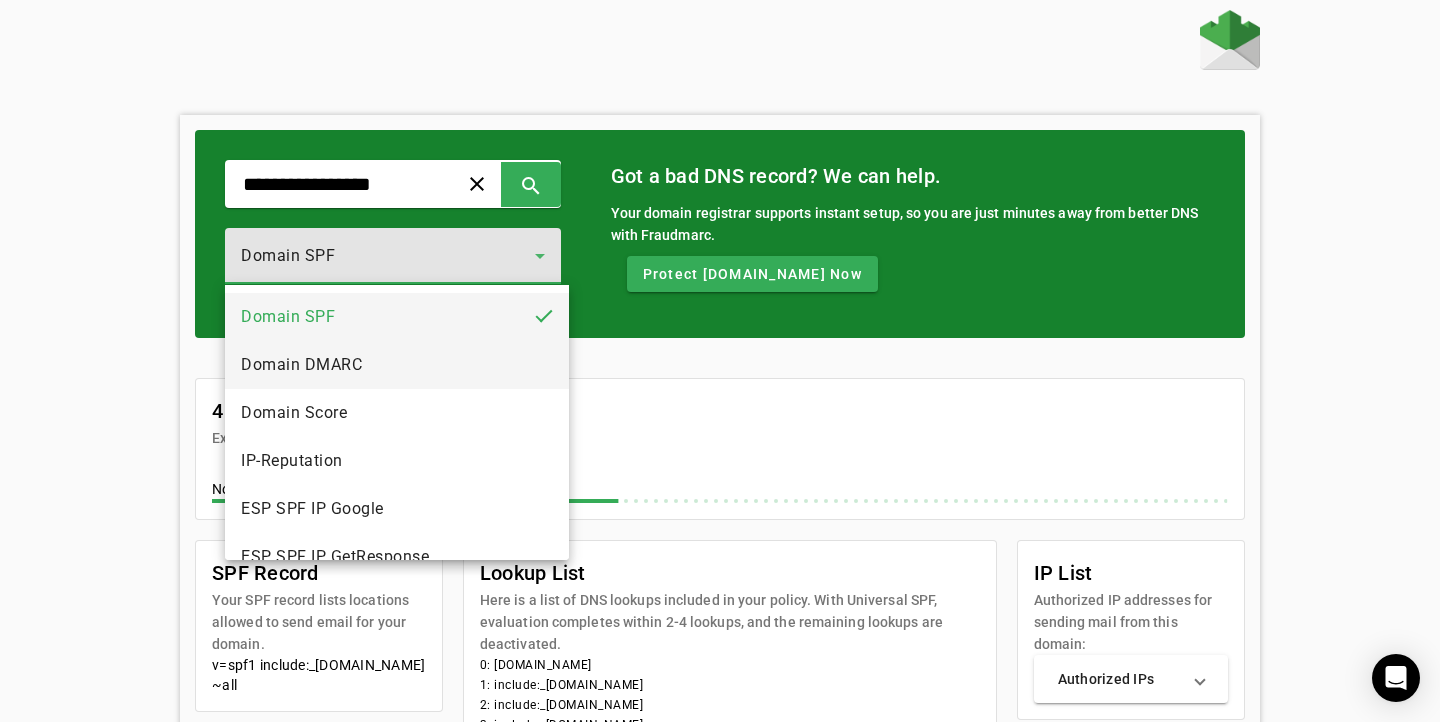 click on "Domain DMARC" at bounding box center [397, 365] 